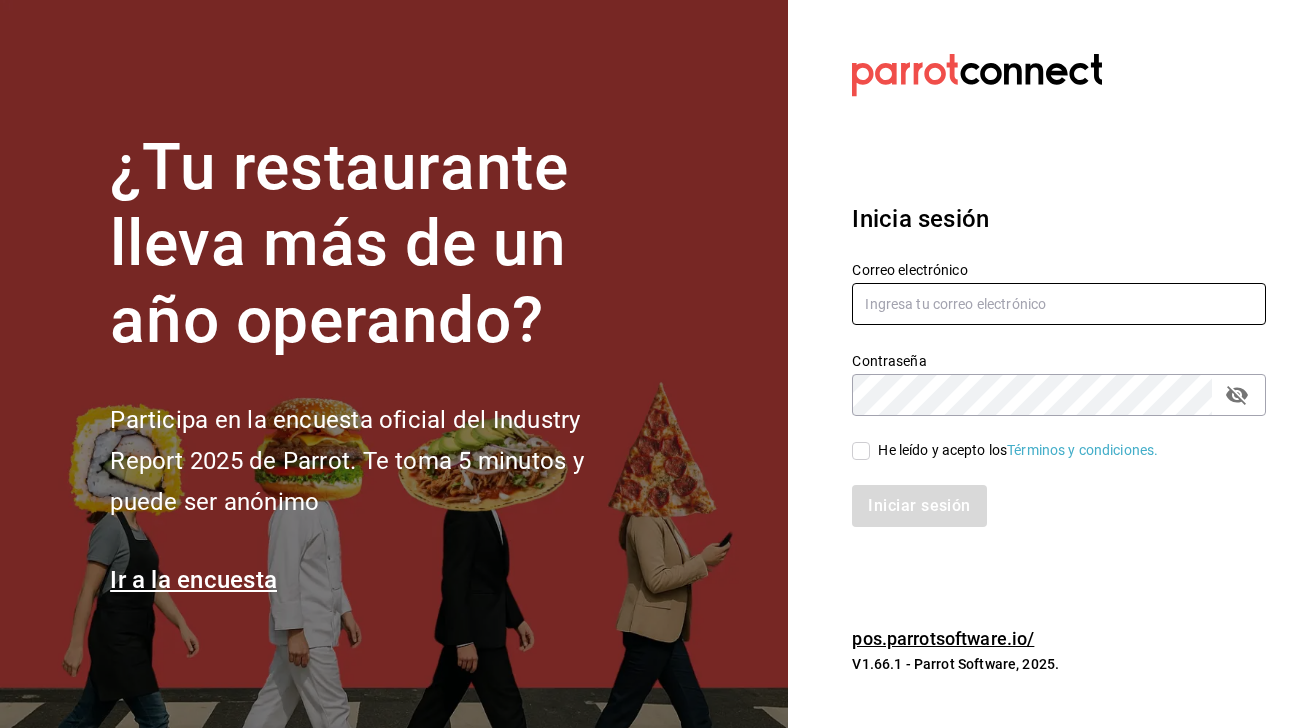 scroll, scrollTop: 0, scrollLeft: 0, axis: both 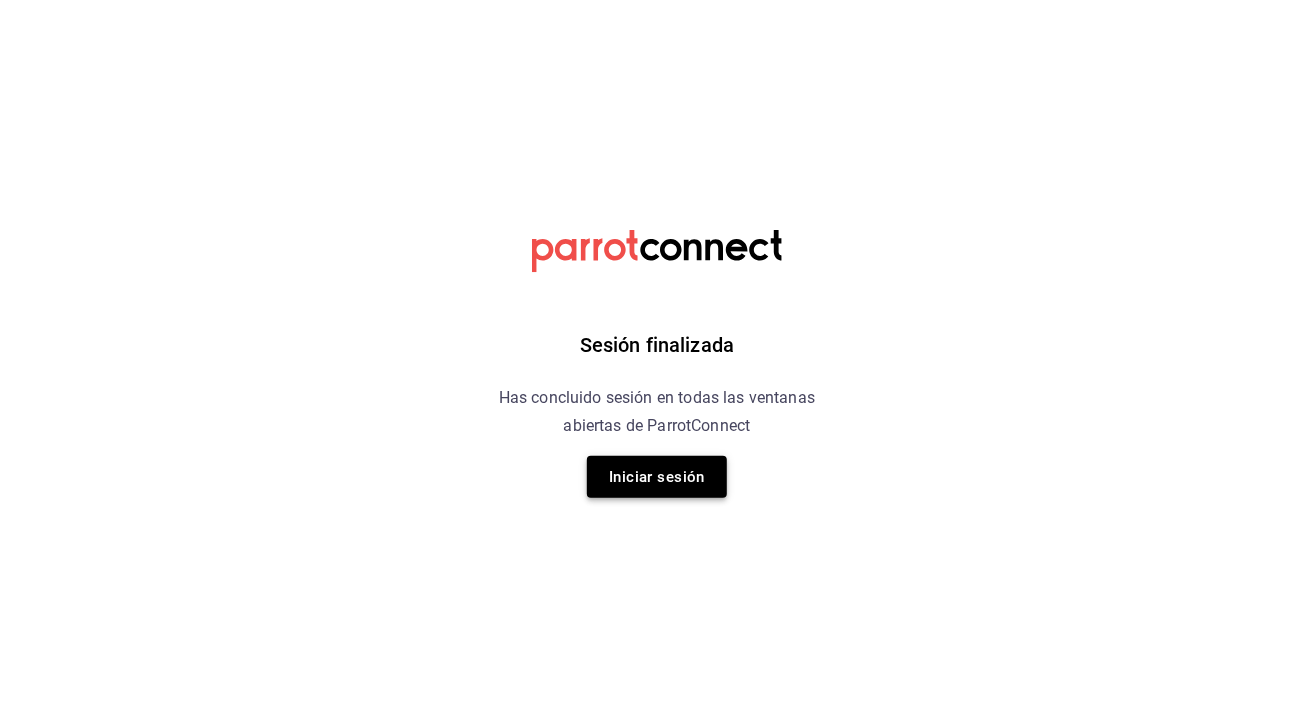 click on "Iniciar sesión" at bounding box center [657, 477] 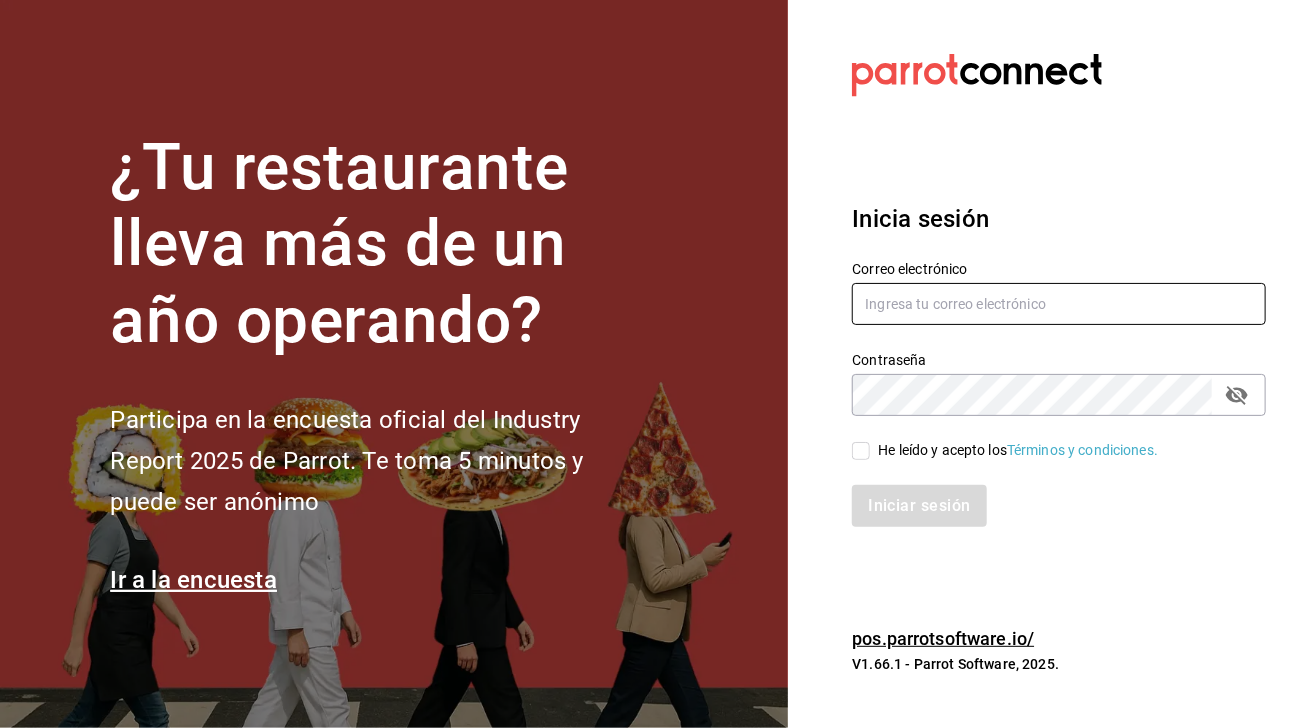 type on "[EMAIL]" 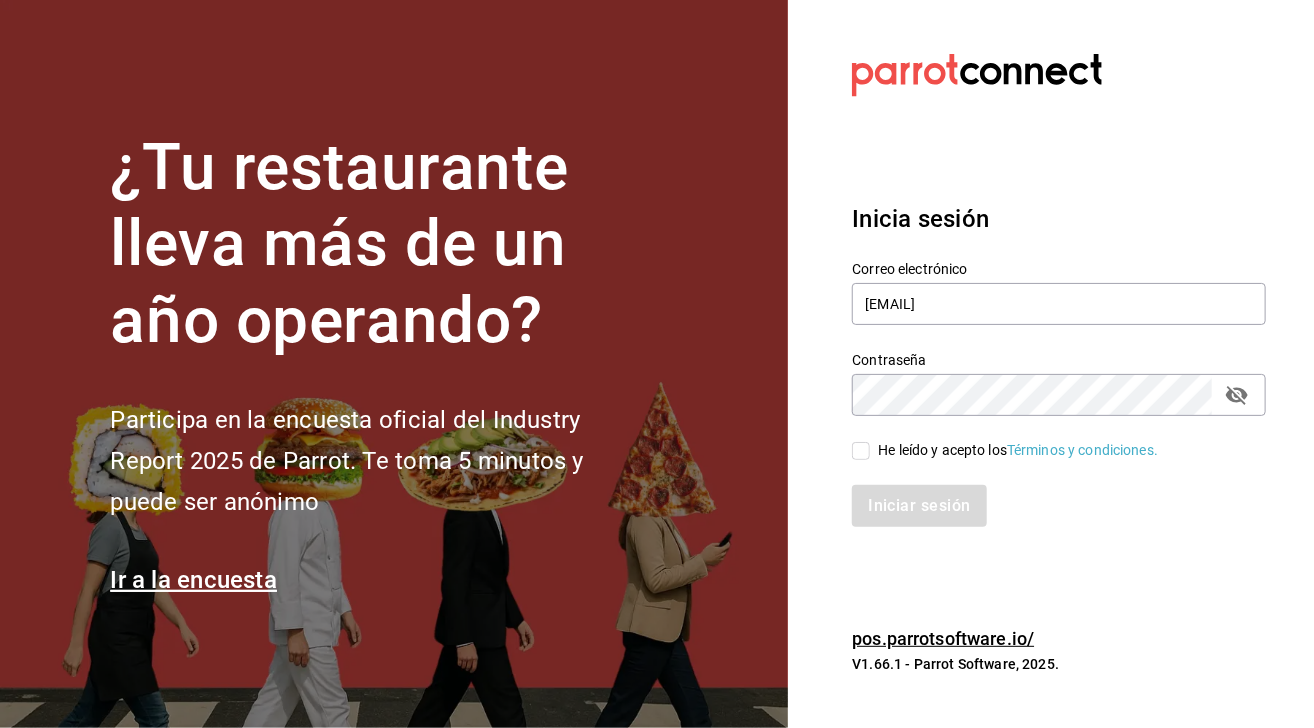 click on "He leído y acepto los  Términos y condiciones." at bounding box center [861, 451] 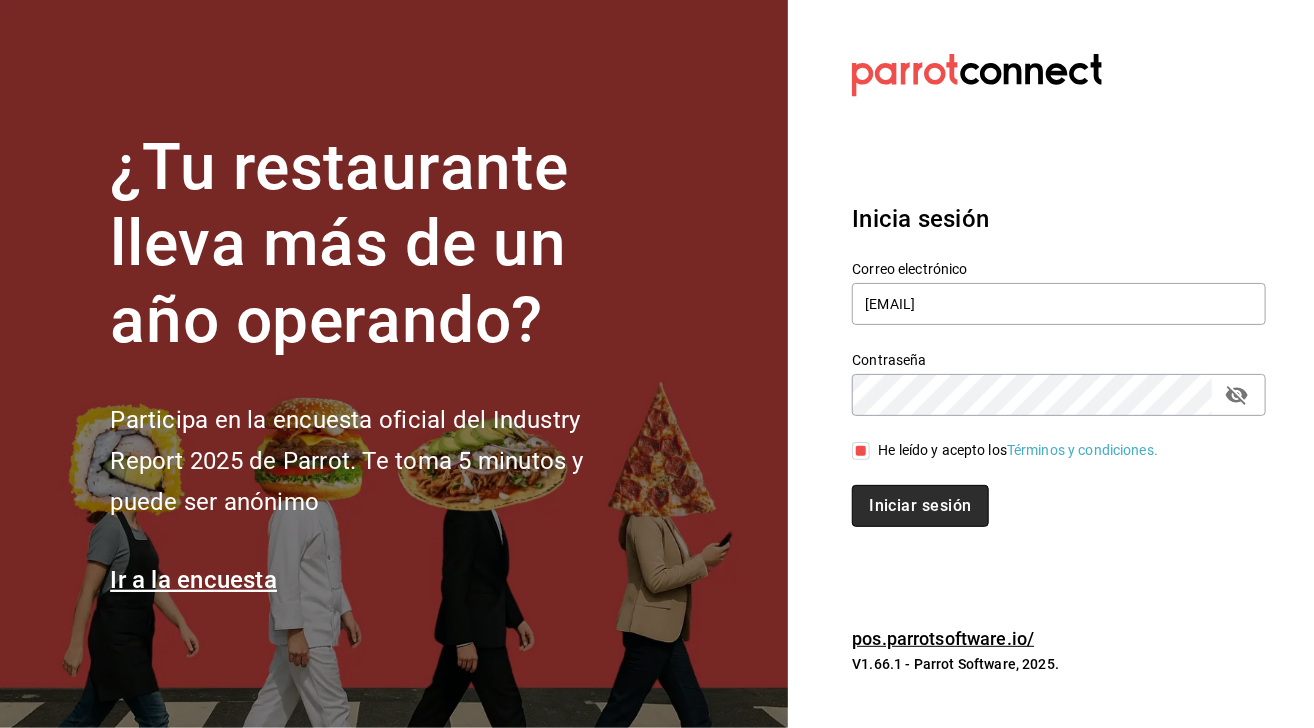 click on "Iniciar sesión" at bounding box center [920, 506] 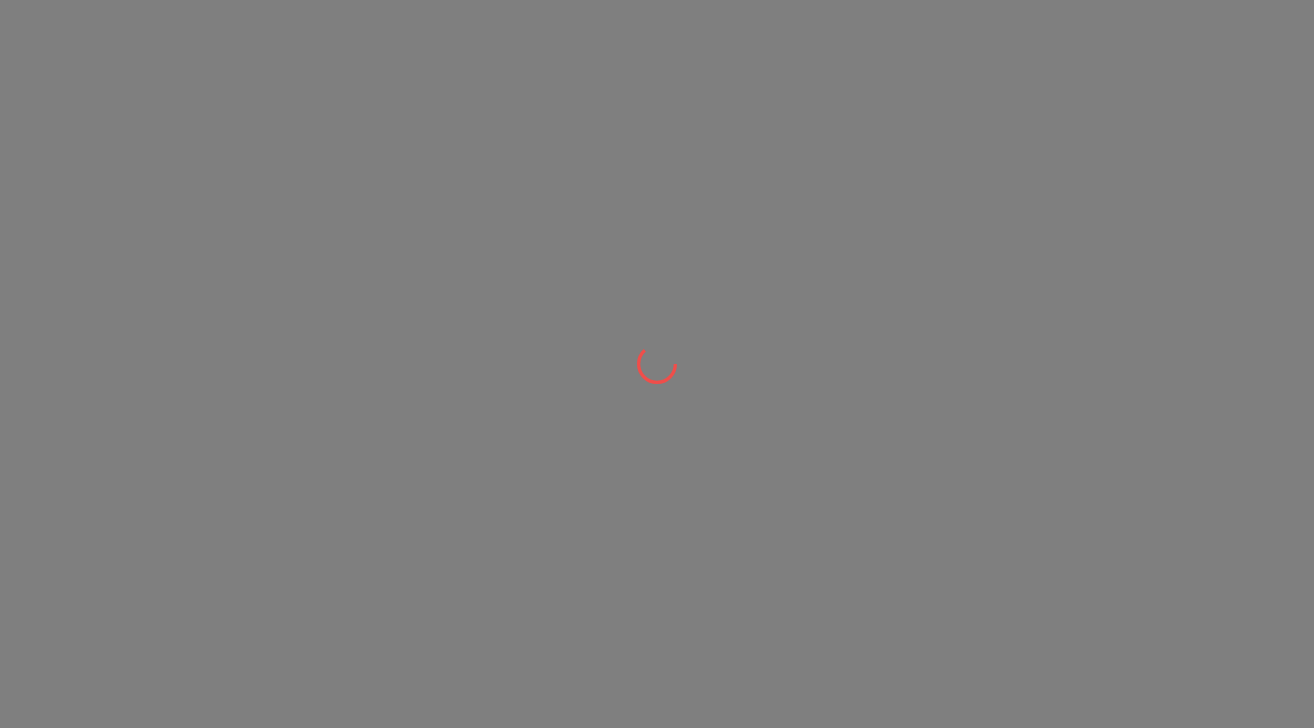 scroll, scrollTop: 0, scrollLeft: 0, axis: both 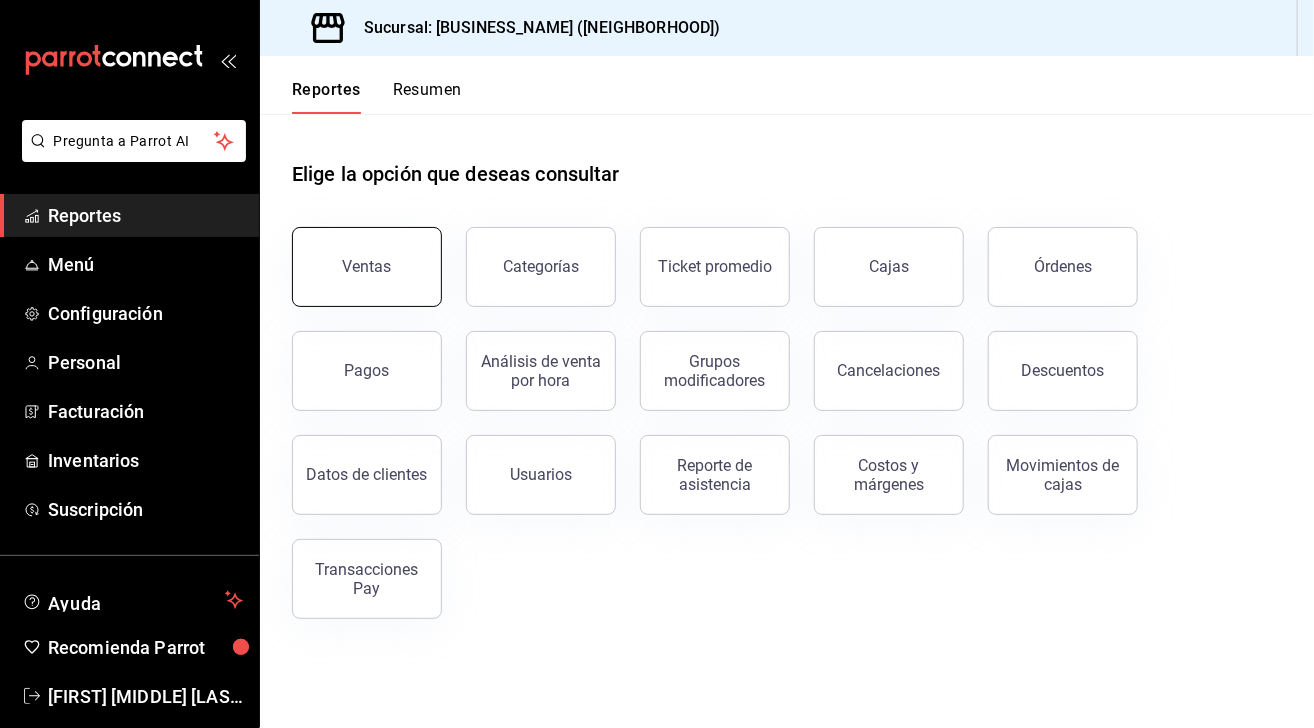 click on "Ventas" at bounding box center (367, 267) 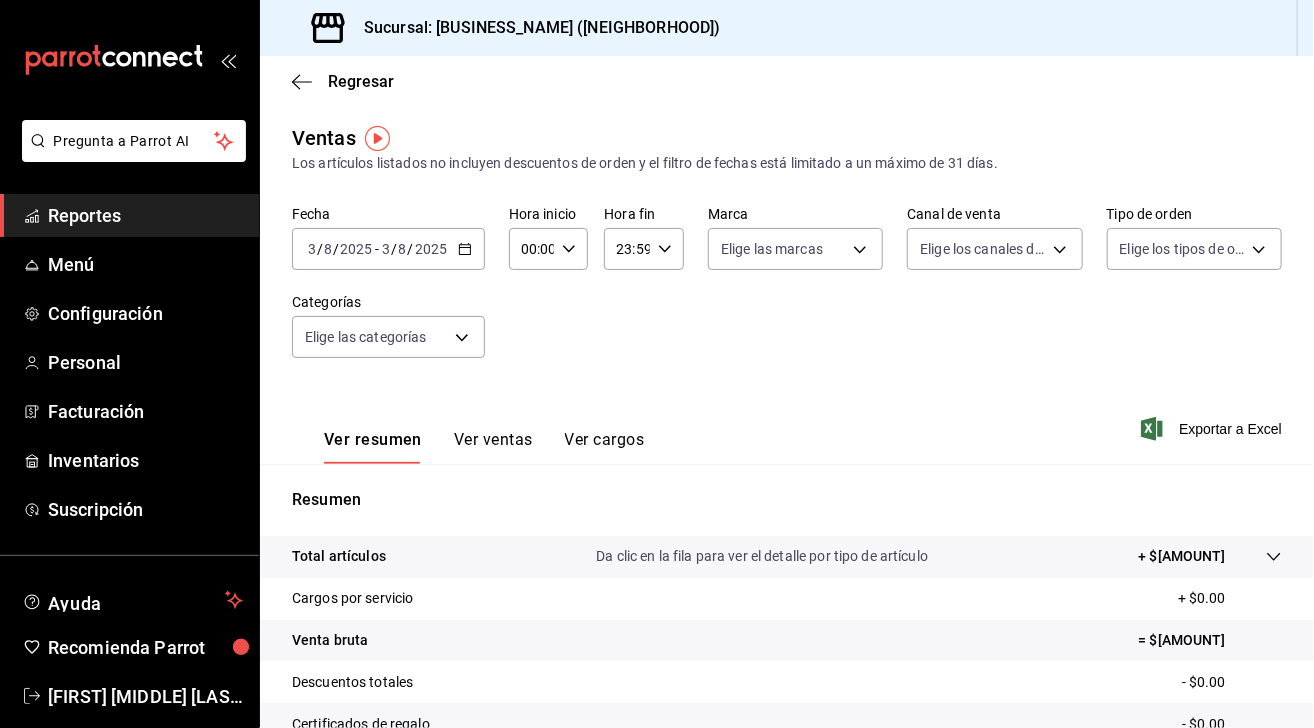 click on "2025-08-03 3 / 8 / 2025 - 2025-08-03 3 / 8 / 2025" at bounding box center (388, 249) 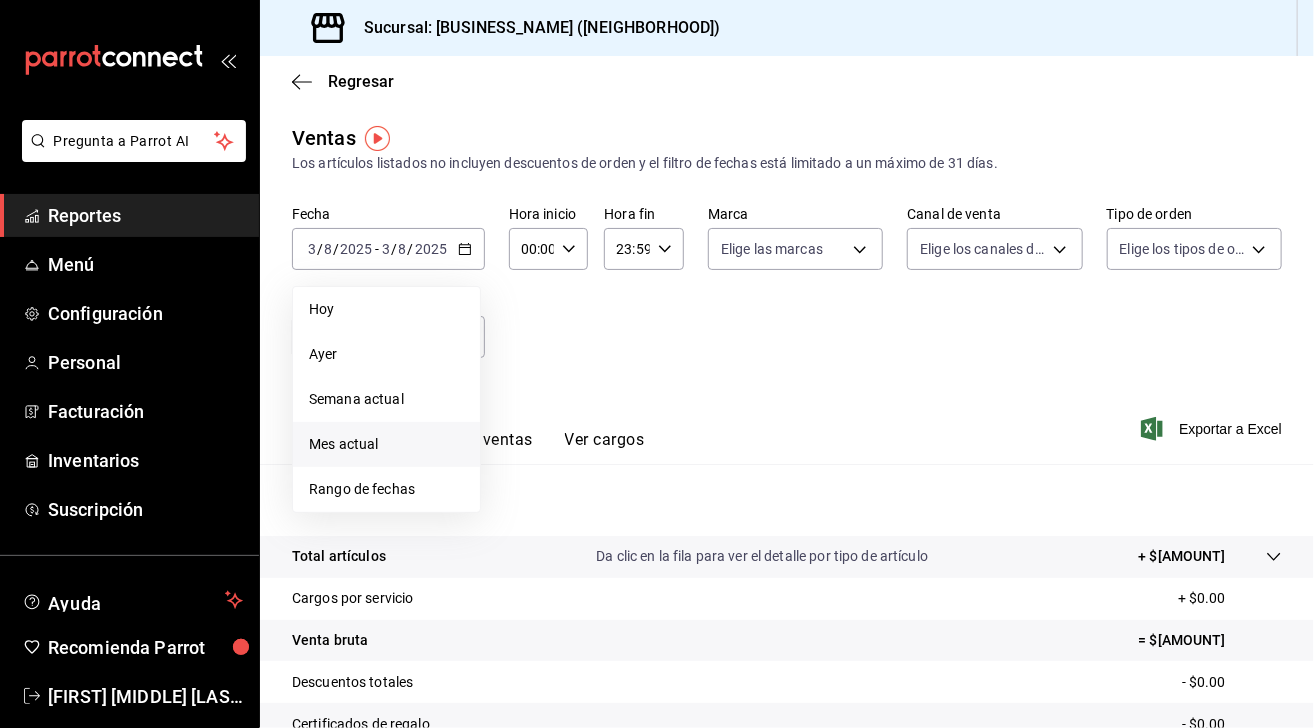 click on "Mes actual" at bounding box center [386, 444] 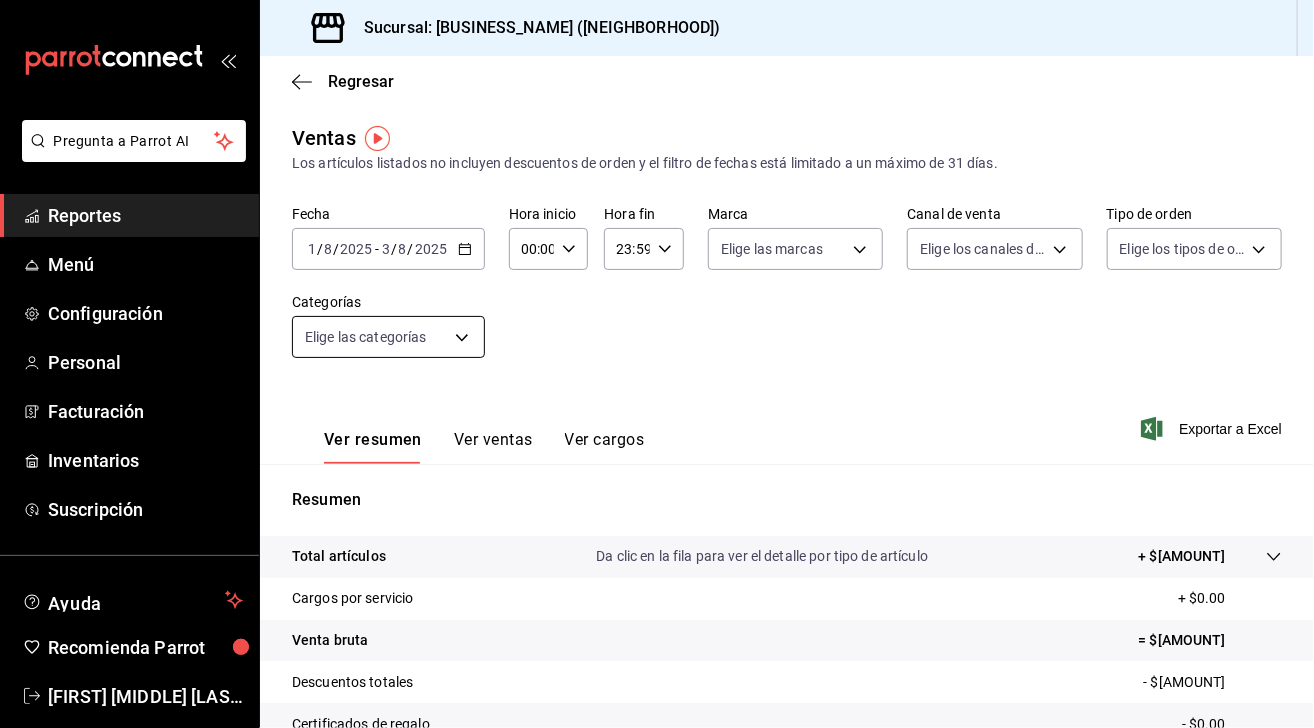 click on "Pregunta a Parrot AI Reportes   Menú   Configuración   Personal   Facturación   Inventarios   Suscripción   Ayuda Recomienda Parrot   Luis Alberto Gamiochipi Serrano   Sugerir nueva función   Sucursal: Taquería Estación Suadero (Portales) Regresar Ventas Los artículos listados no incluyen descuentos de orden y el filtro de fechas está limitado a un máximo de 31 días. Fecha 2025-08-01 1 / 8 / 2025 - 2025-08-03 3 / 8 / 2025 Hora inicio 00:00 Hora inicio Hora fin 23:59 Hora fin Marca Elige las marcas Canal de venta Elige los canales de venta Tipo de orden Elige los tipos de orden Categorías Elige las categorías Ver resumen Ver ventas Ver cargos Exportar a Excel Resumen Total artículos Da clic en la fila para ver el detalle por tipo de artículo + $55,739.00 Cargos por servicio + $0.00 Venta bruta = $55,739.00 Descuentos totales - $890.90 Certificados de regalo - $0.00 Venta total = $54,848.10 Impuestos - $7,565.26 Venta neta = $47,282.84 Pregunta a Parrot AI Reportes   Menú   Configuración" at bounding box center (657, 364) 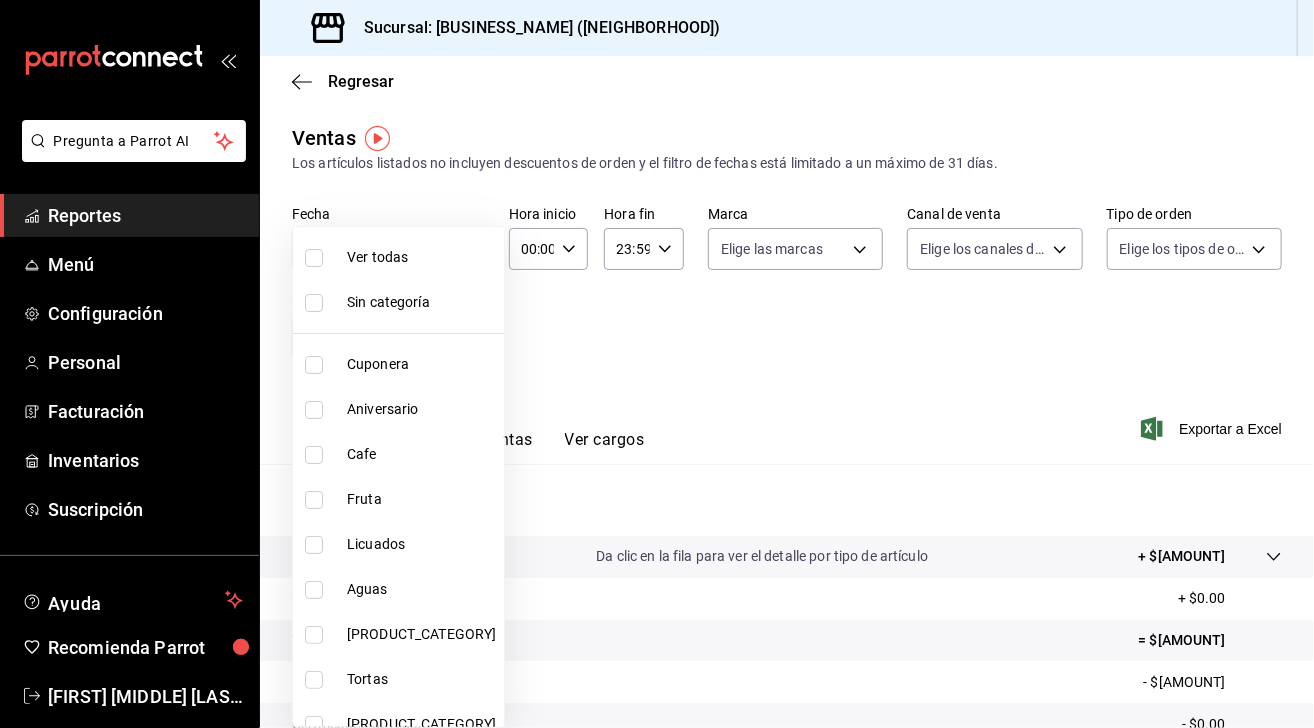 click at bounding box center (657, 364) 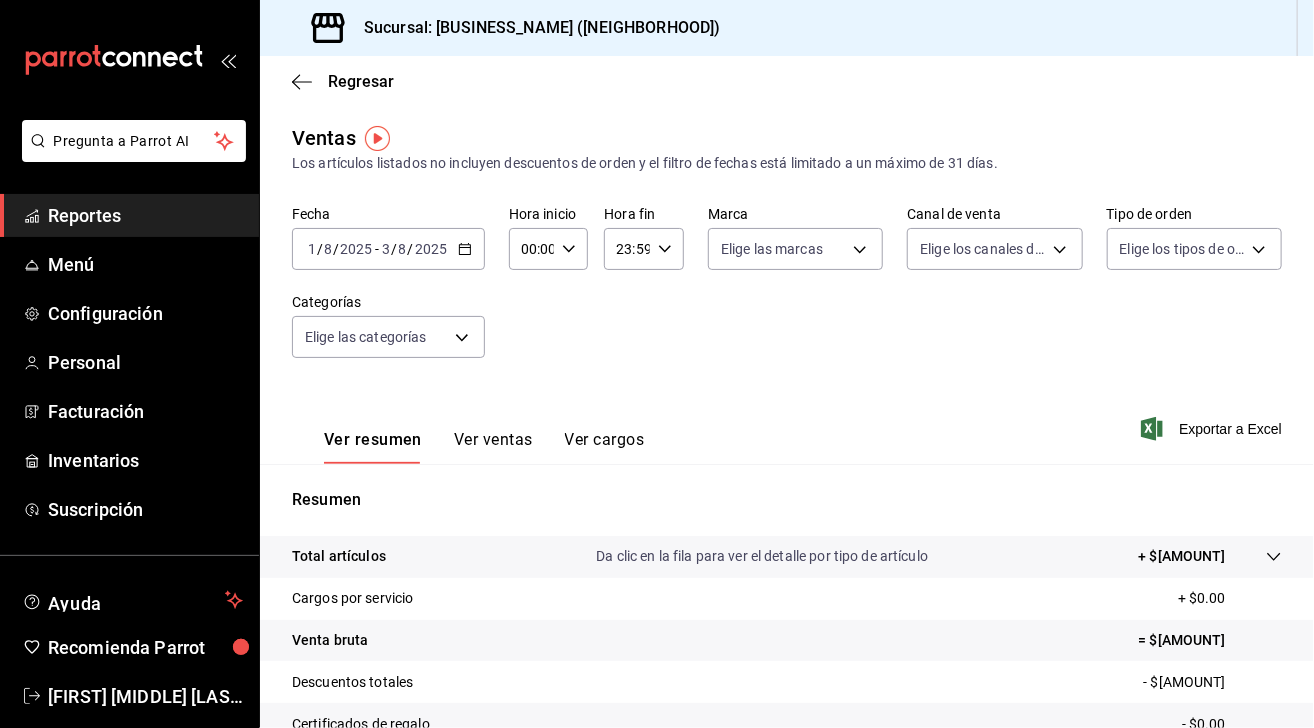 click on "2025-08-01 1 / 8 / 2025 - 2025-08-03 3 / 8 / 2025" at bounding box center [388, 249] 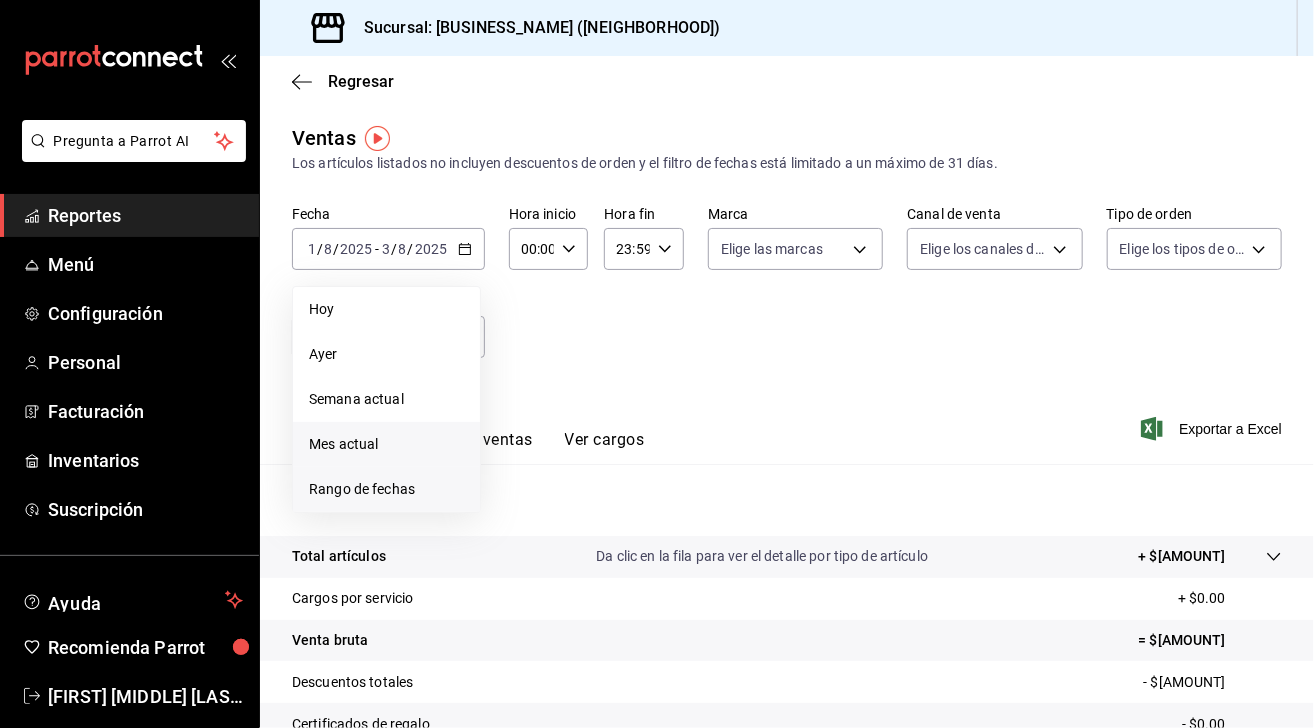 click on "Rango de fechas" at bounding box center (386, 489) 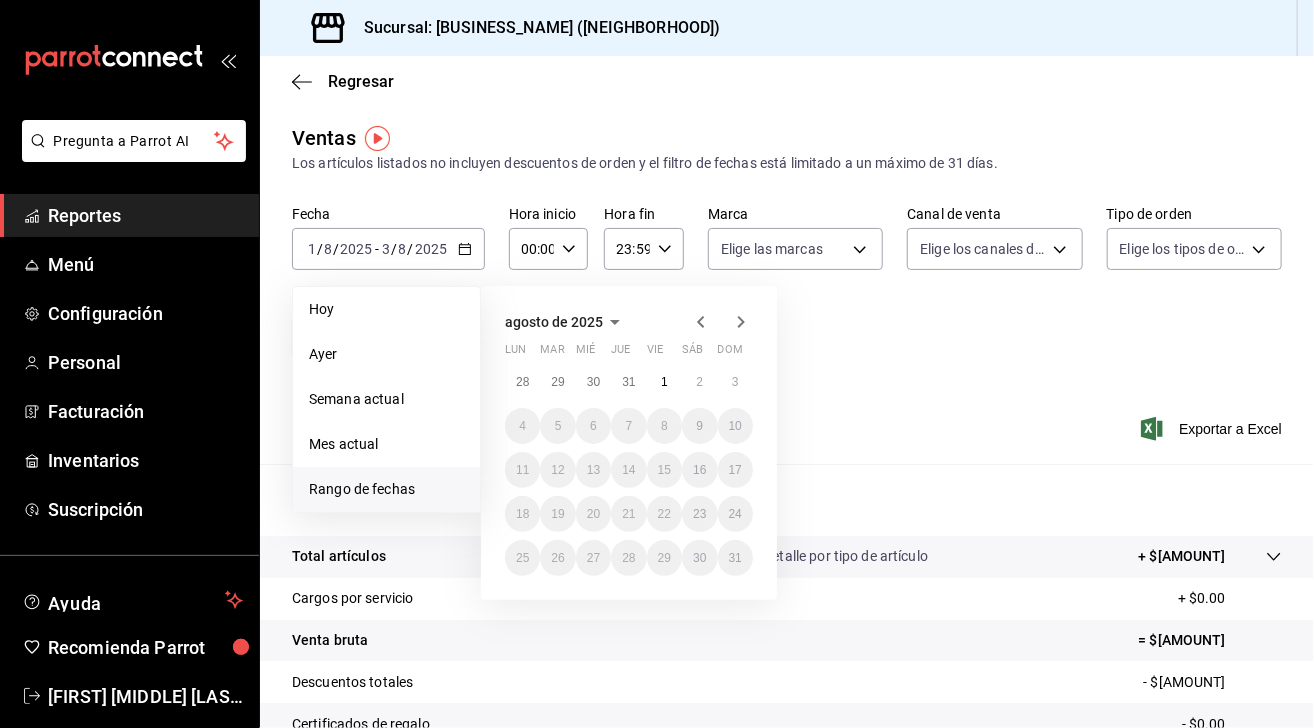 click 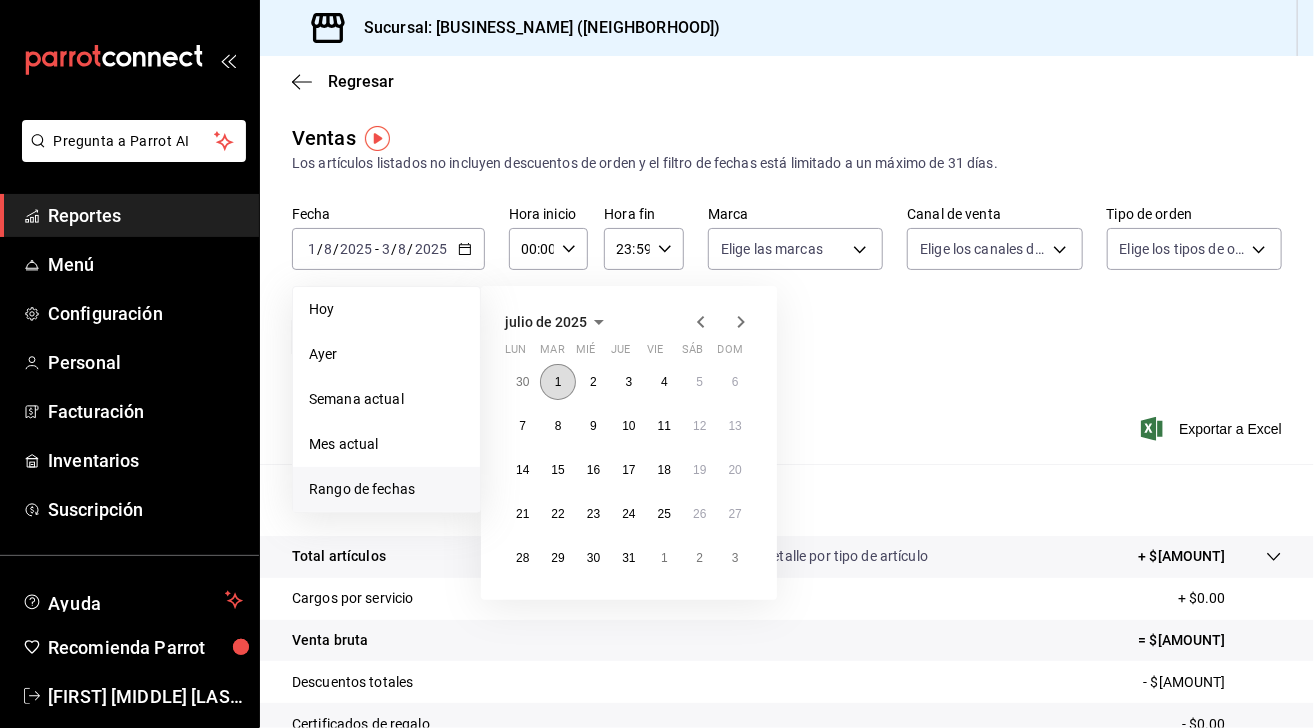 click on "1" at bounding box center (557, 382) 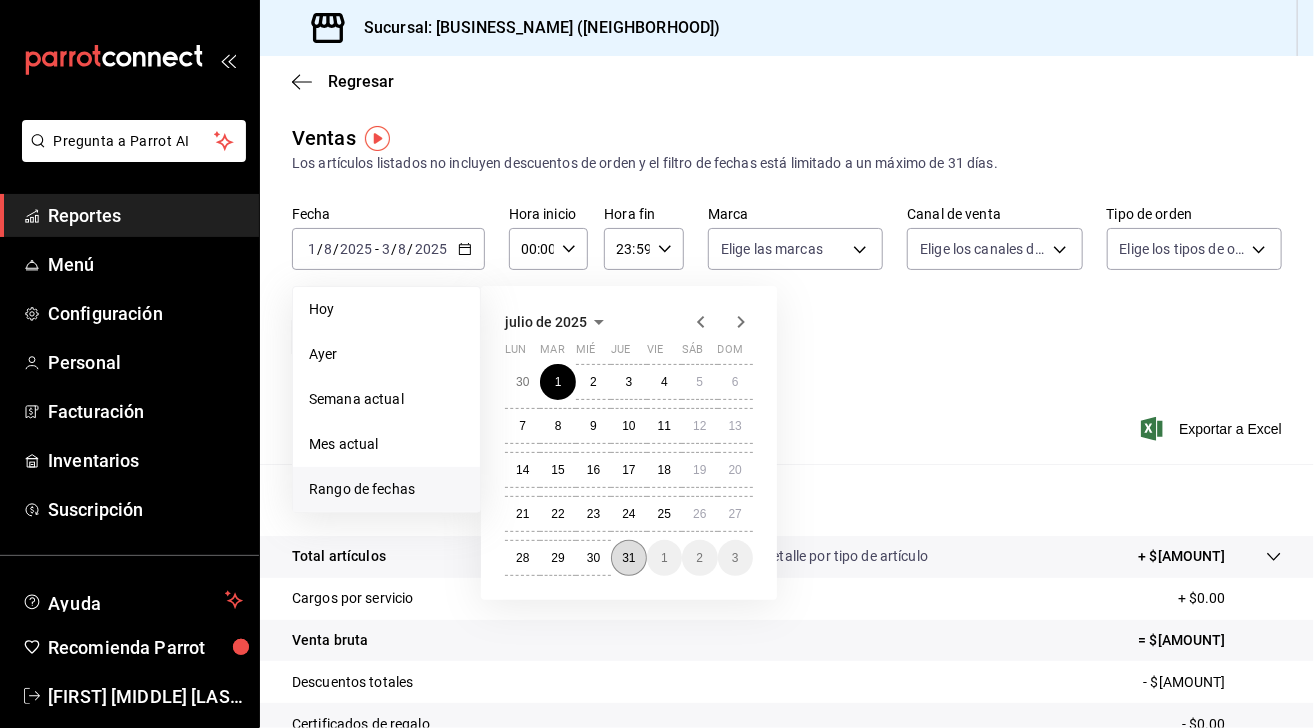 click on "31" at bounding box center [628, 558] 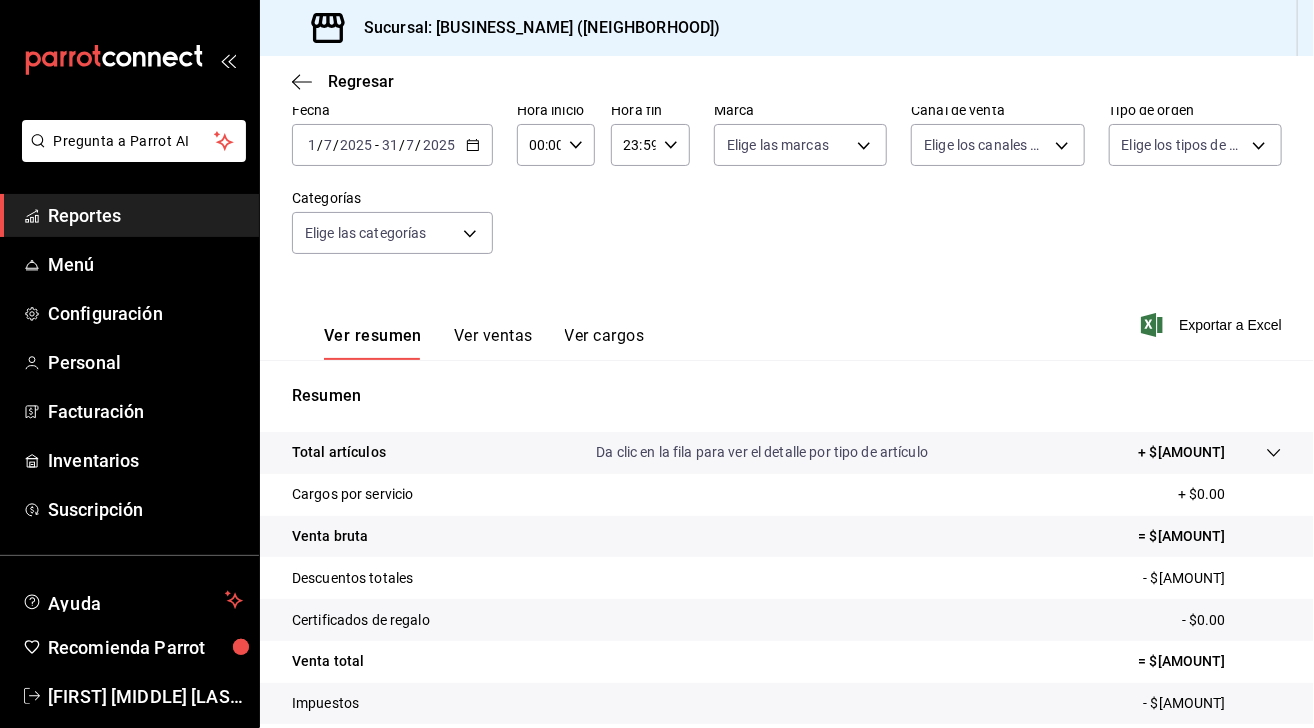 scroll, scrollTop: 230, scrollLeft: 0, axis: vertical 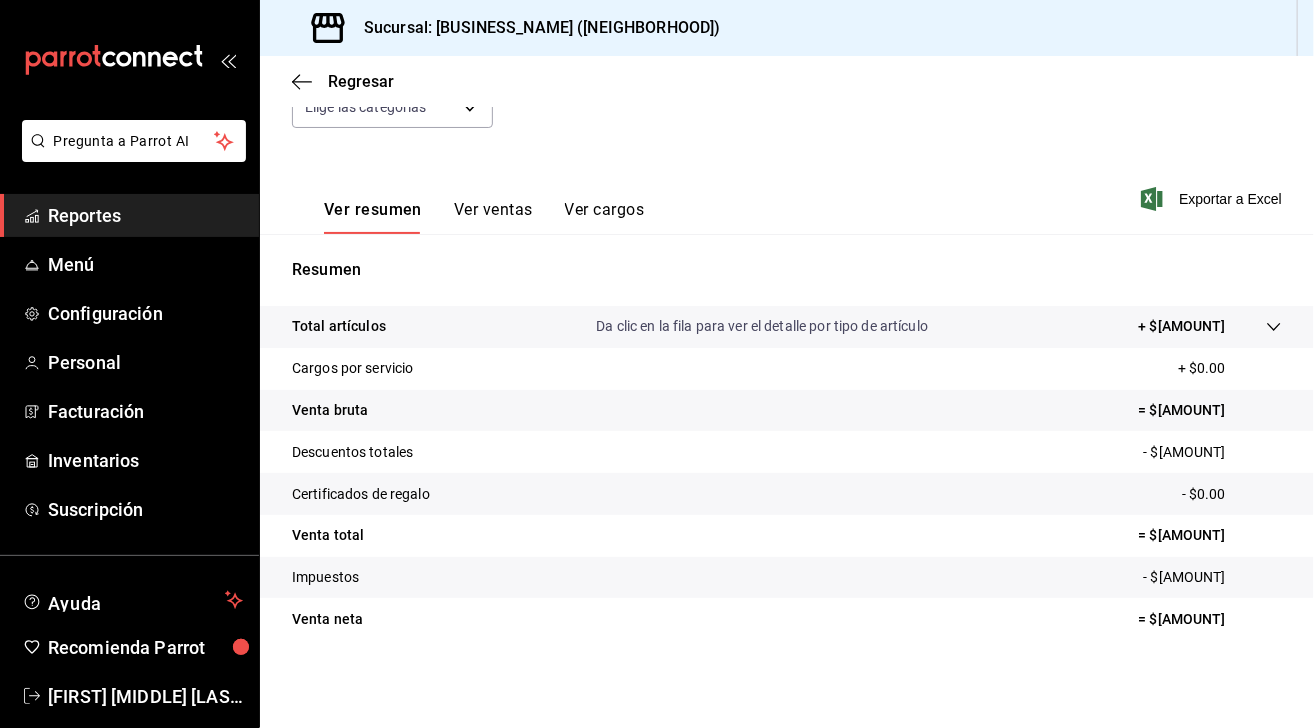 click on "Regresar" at bounding box center (787, 81) 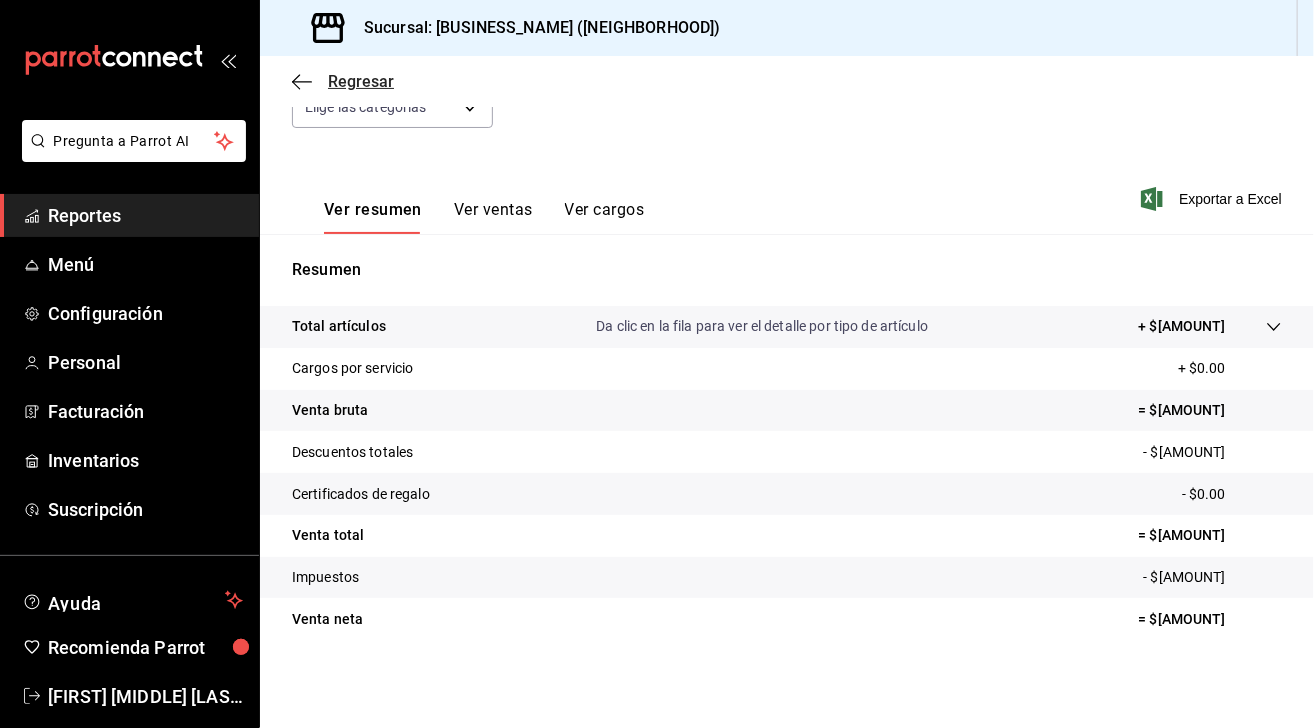click 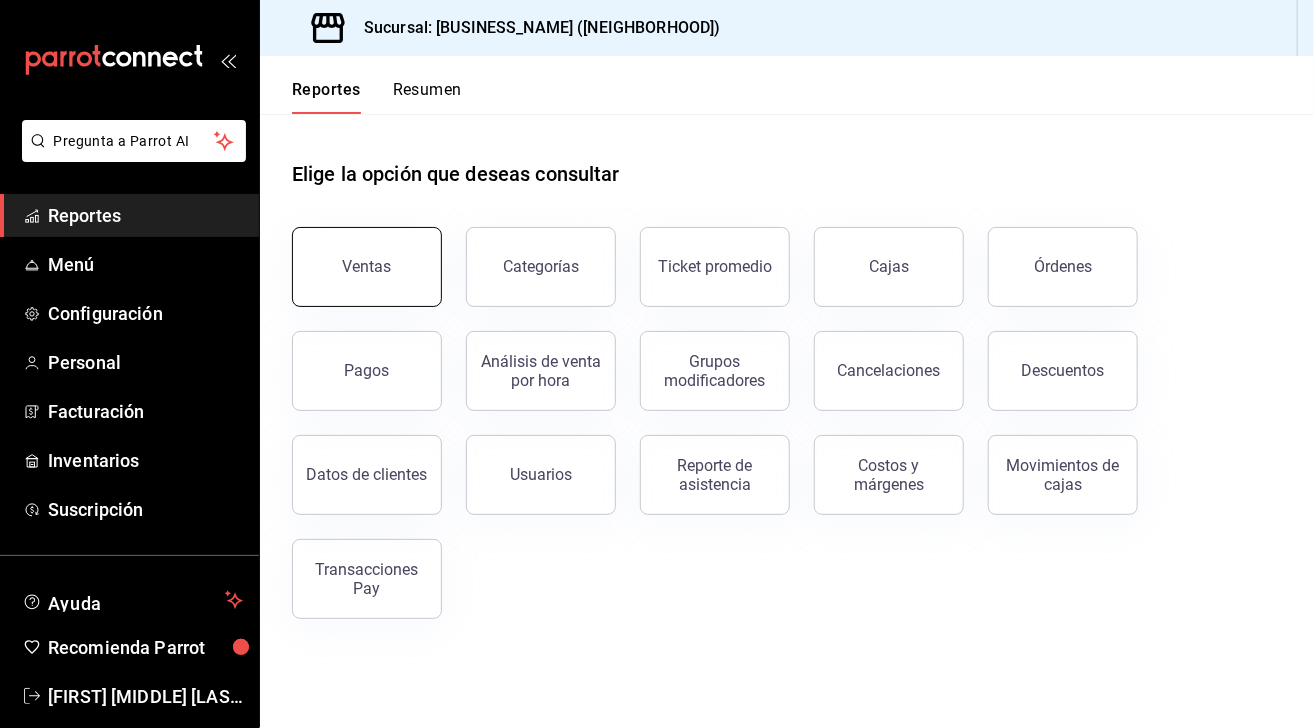 click on "Ventas" at bounding box center (367, 267) 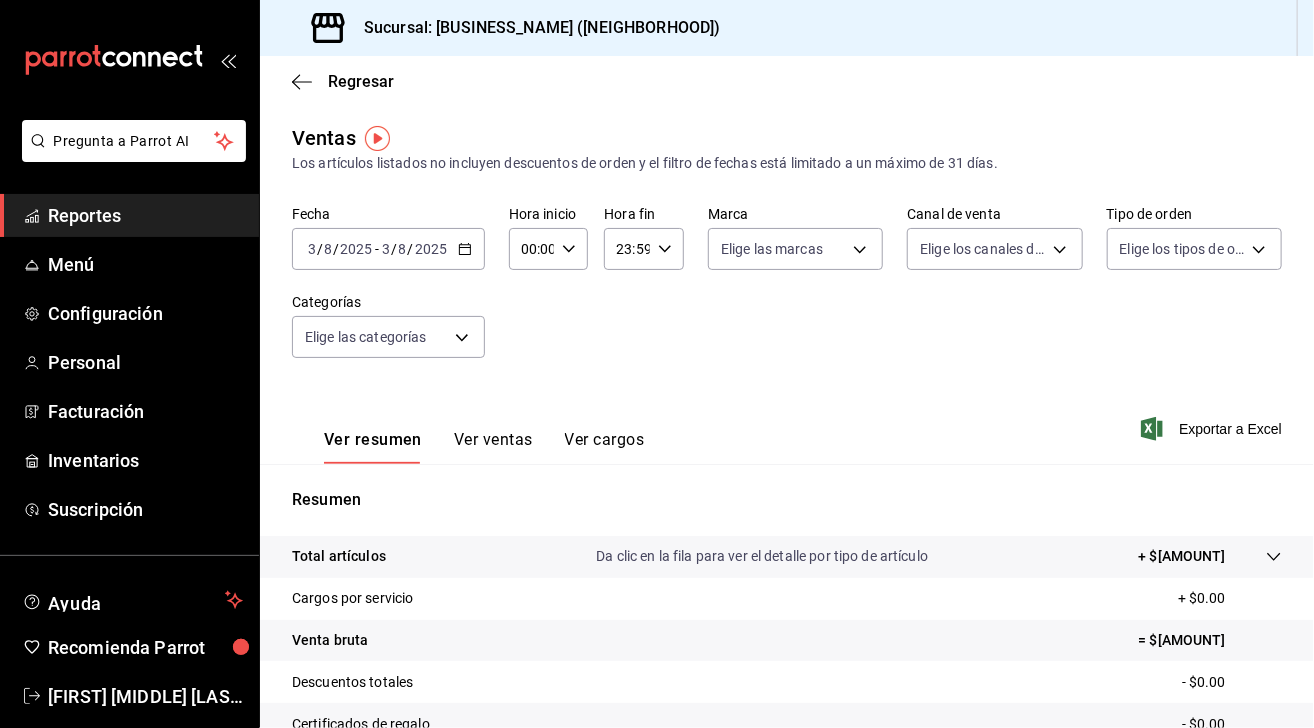 click 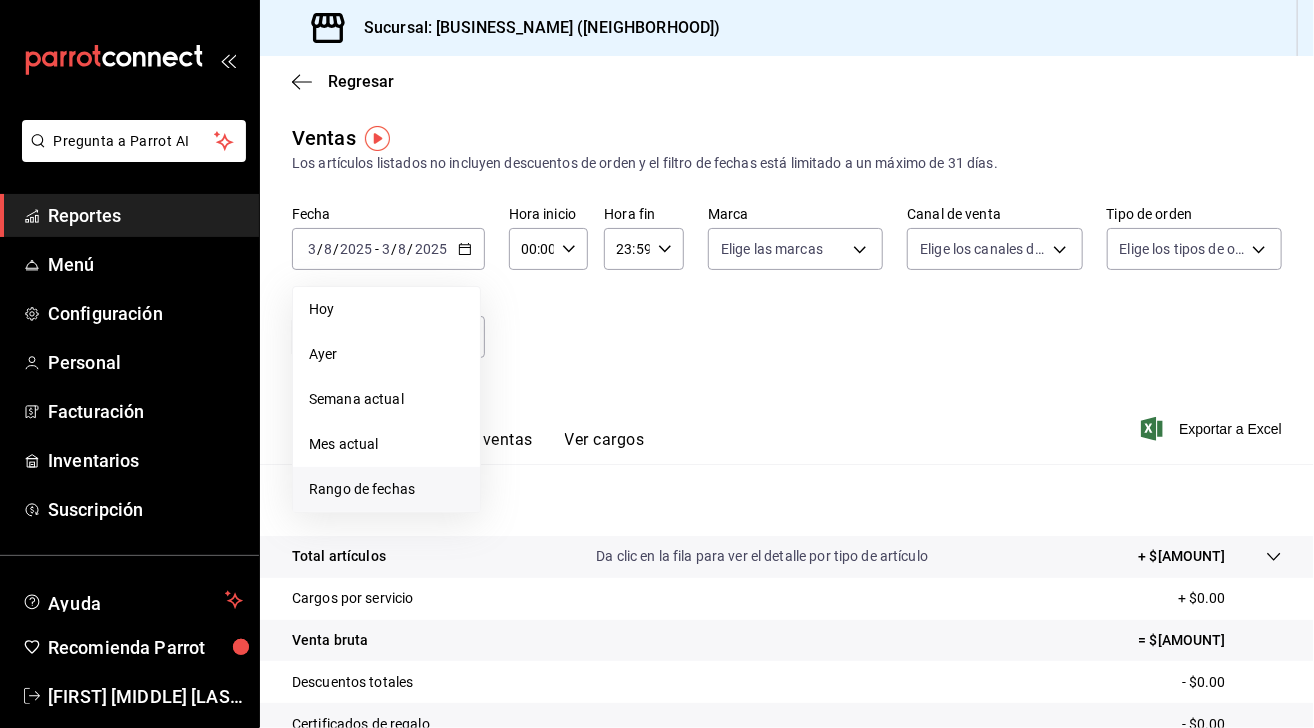 click on "Rango de fechas" at bounding box center (386, 489) 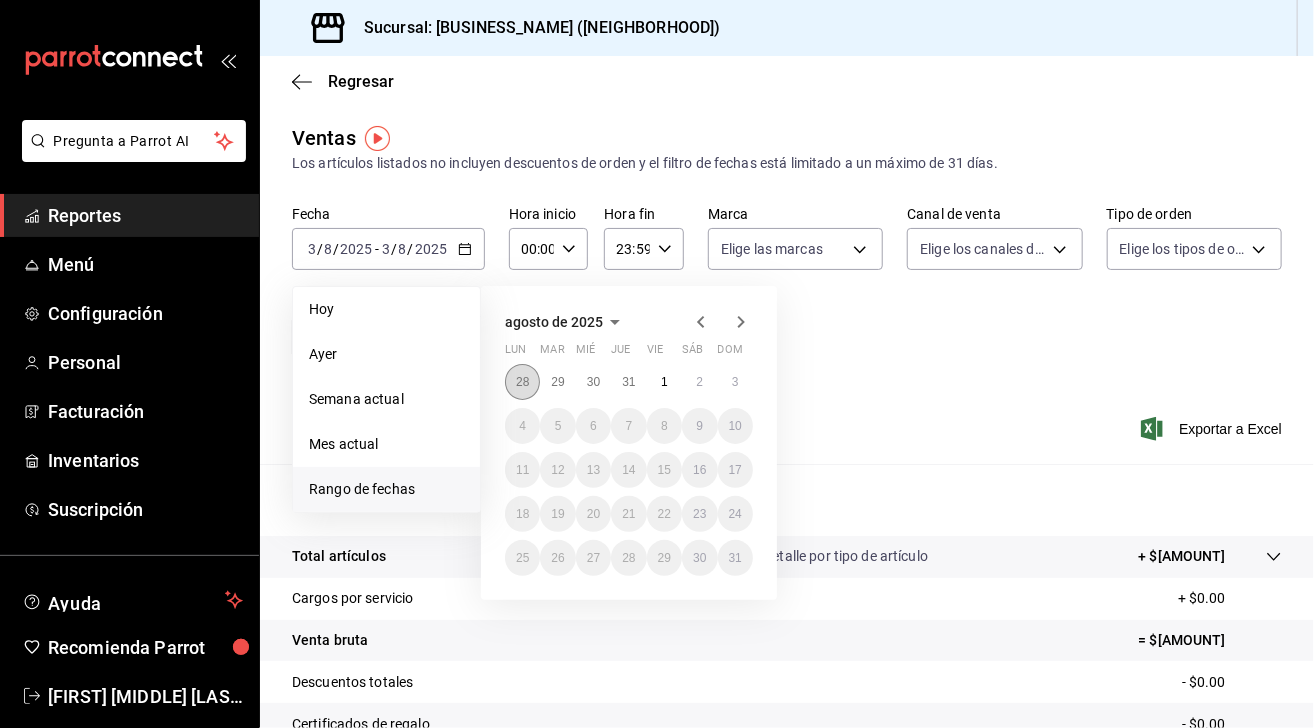 click on "28" at bounding box center [522, 382] 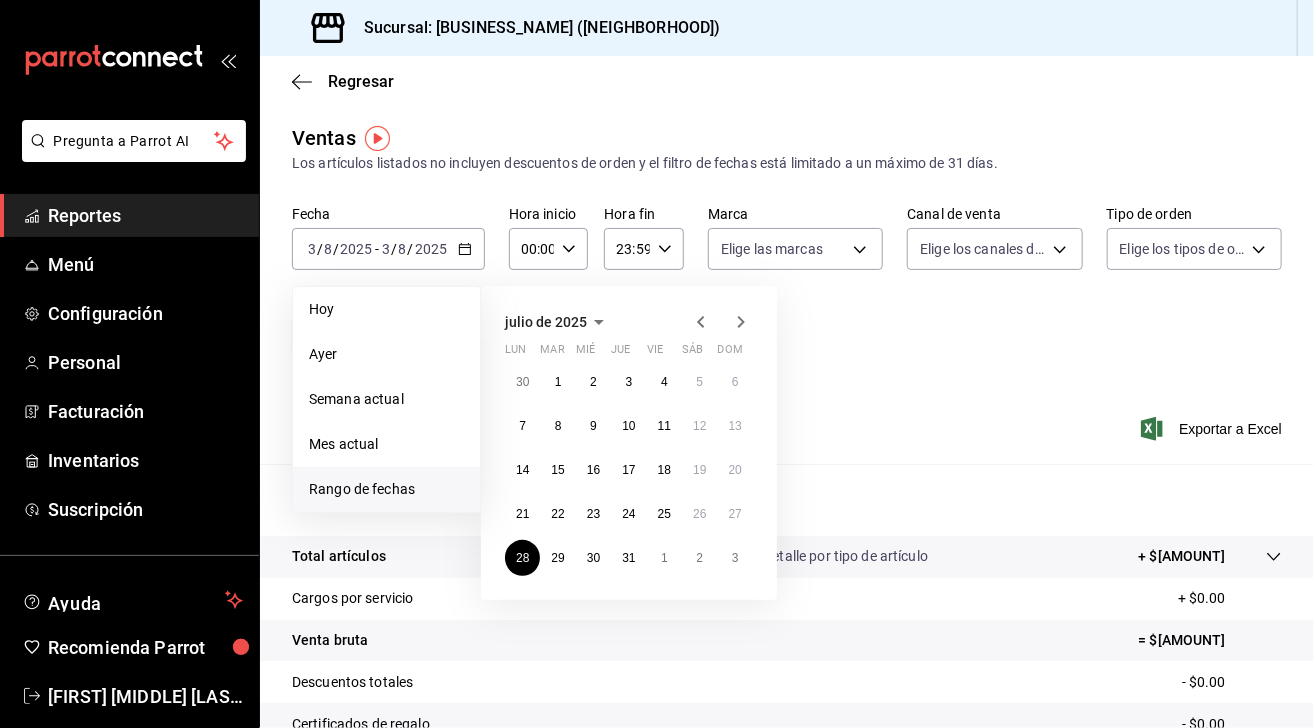 click 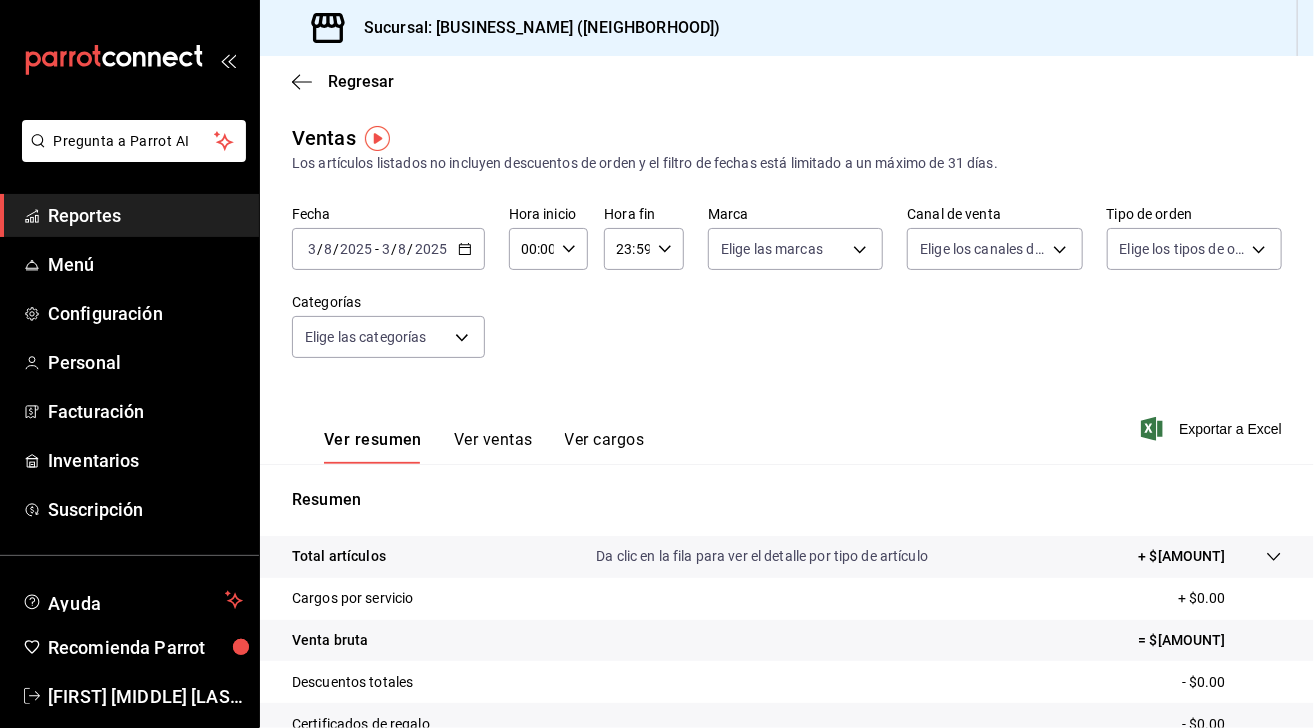 click 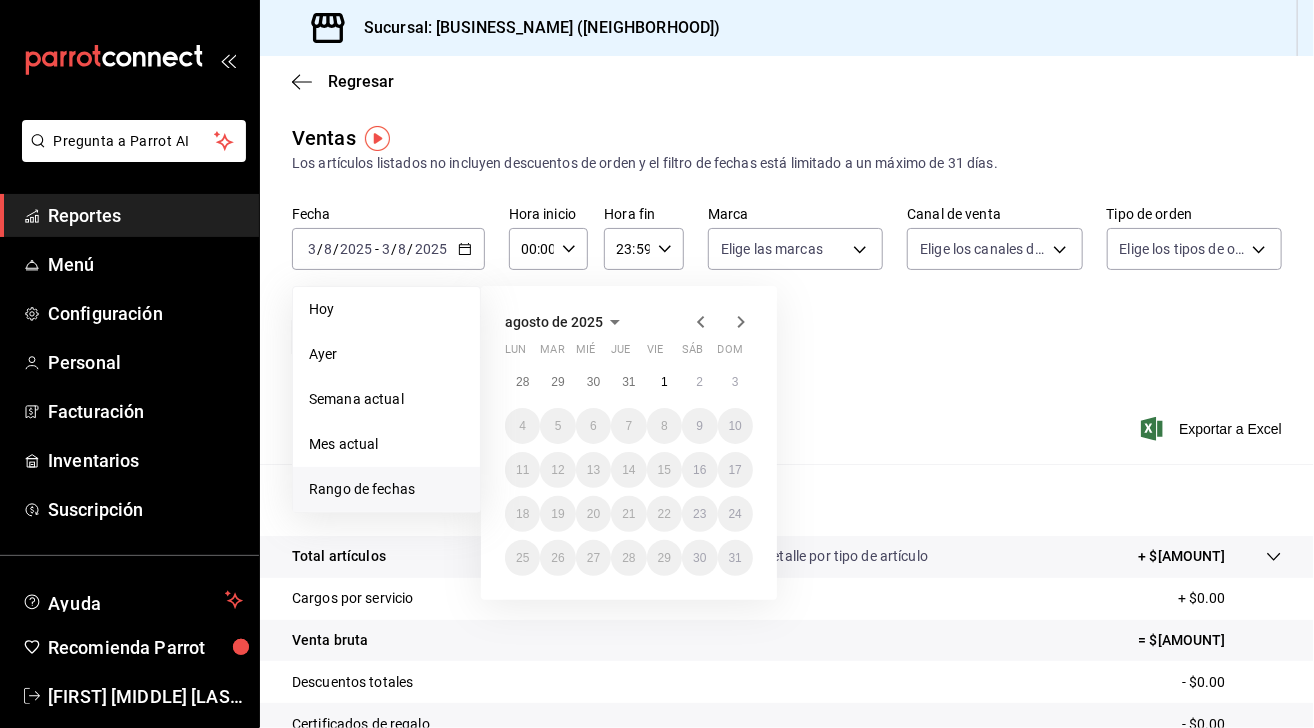 click 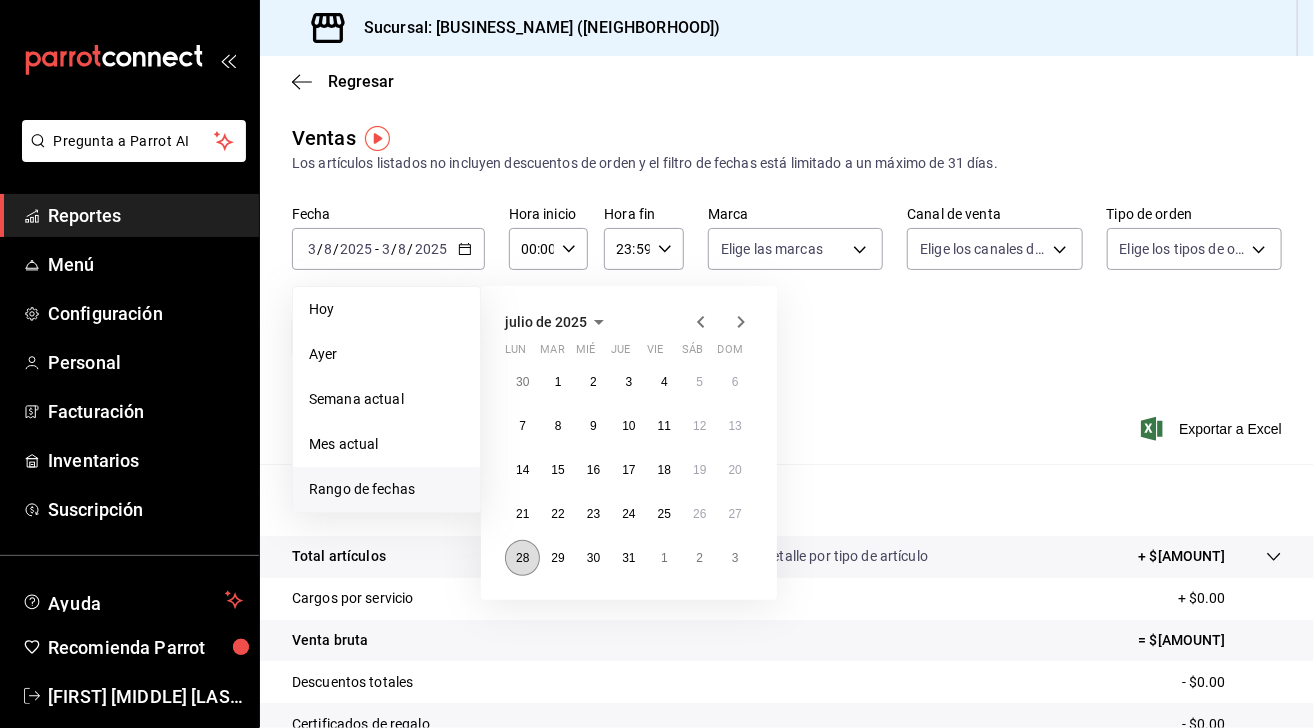 click on "28" at bounding box center (522, 558) 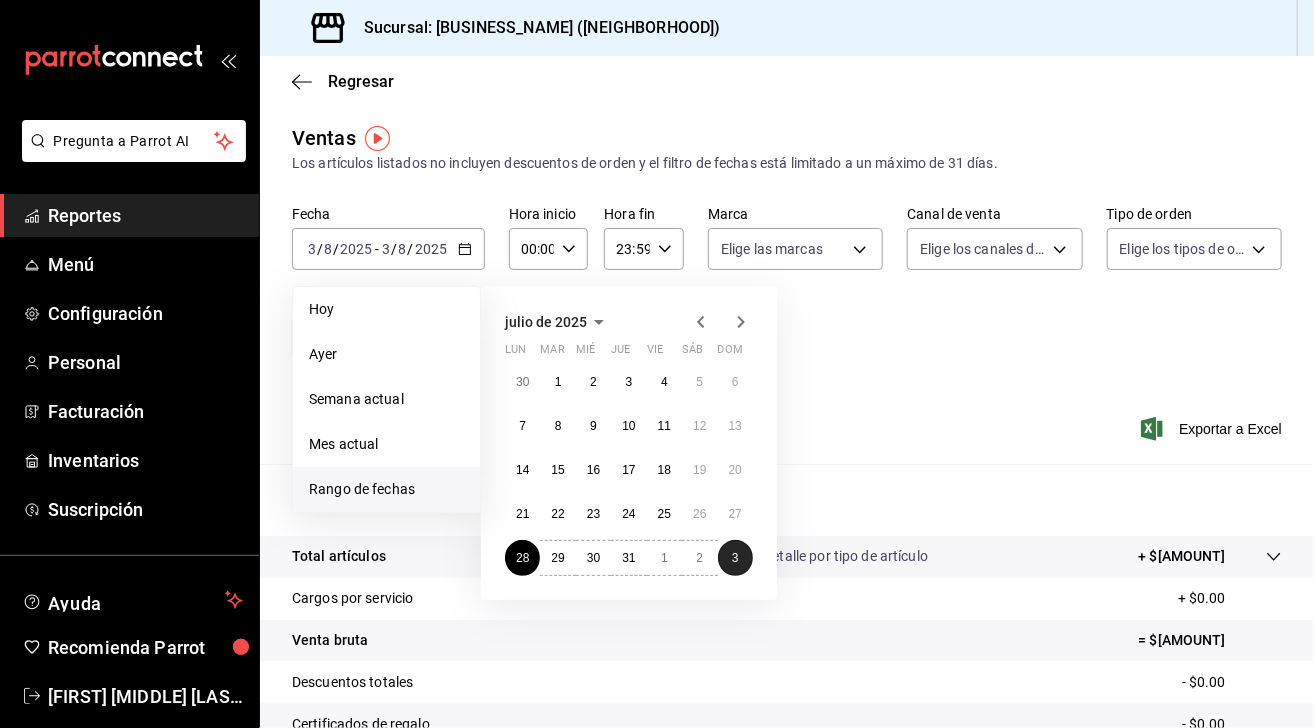 click on "3" at bounding box center [735, 558] 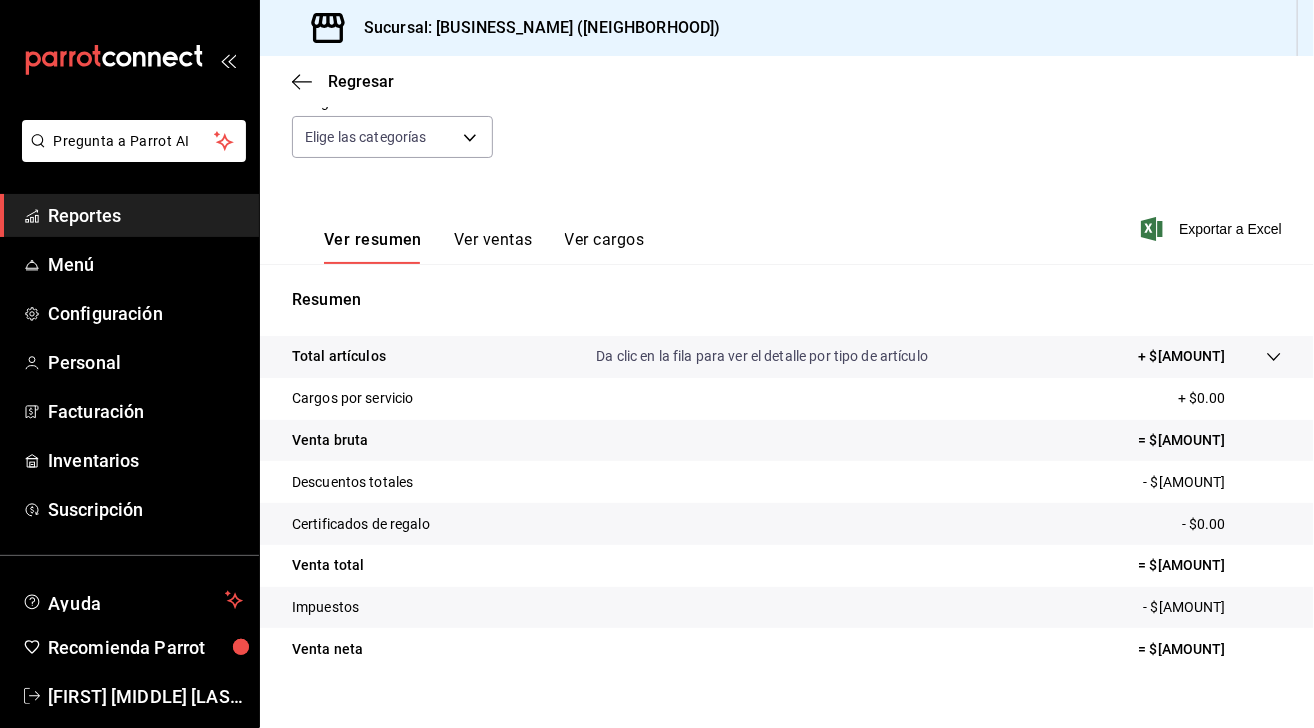 scroll, scrollTop: 204, scrollLeft: 0, axis: vertical 